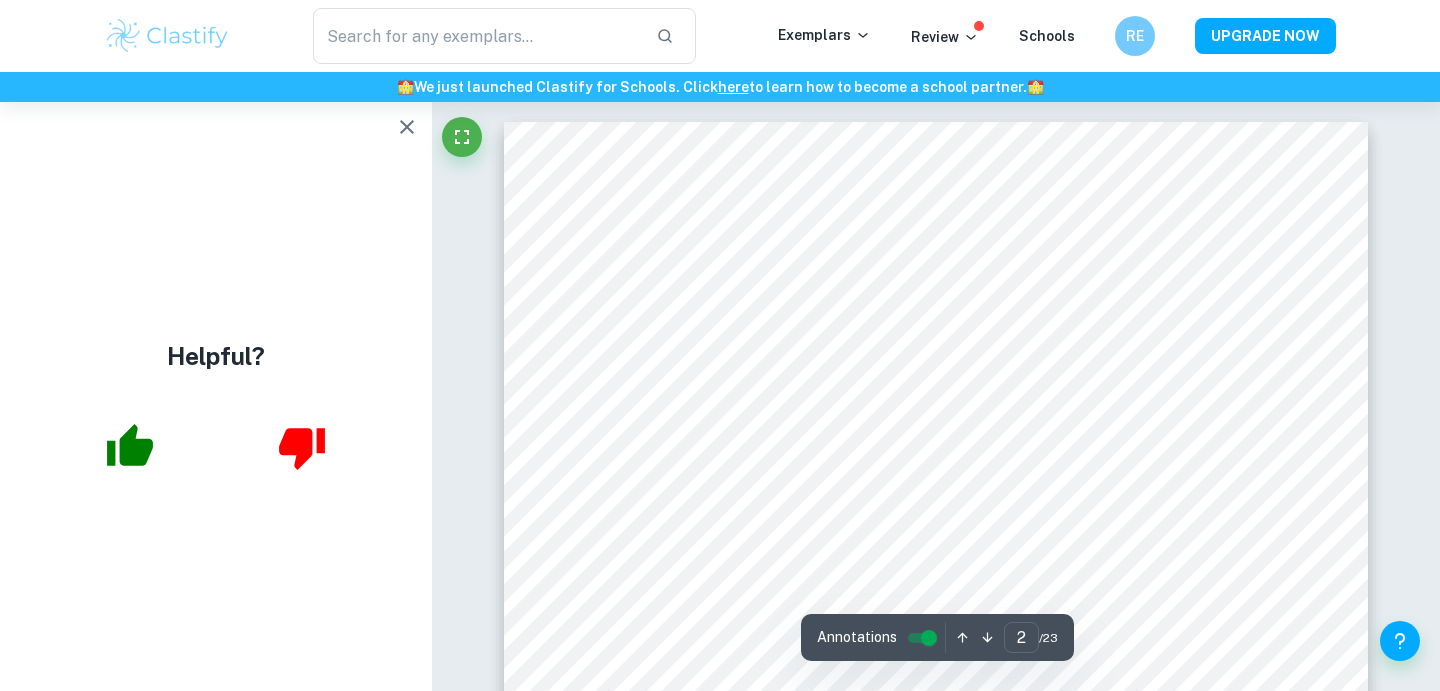 scroll, scrollTop: 1371, scrollLeft: 0, axis: vertical 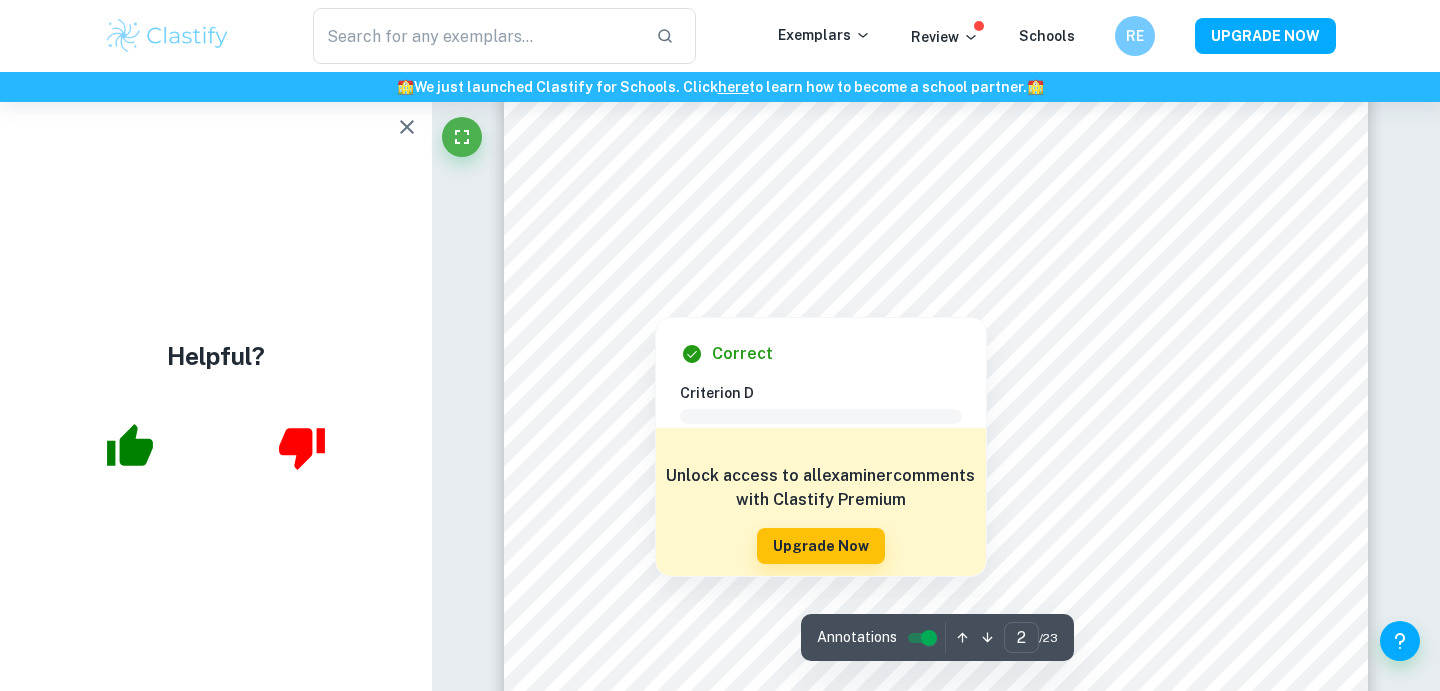 click at bounding box center (654, 302) 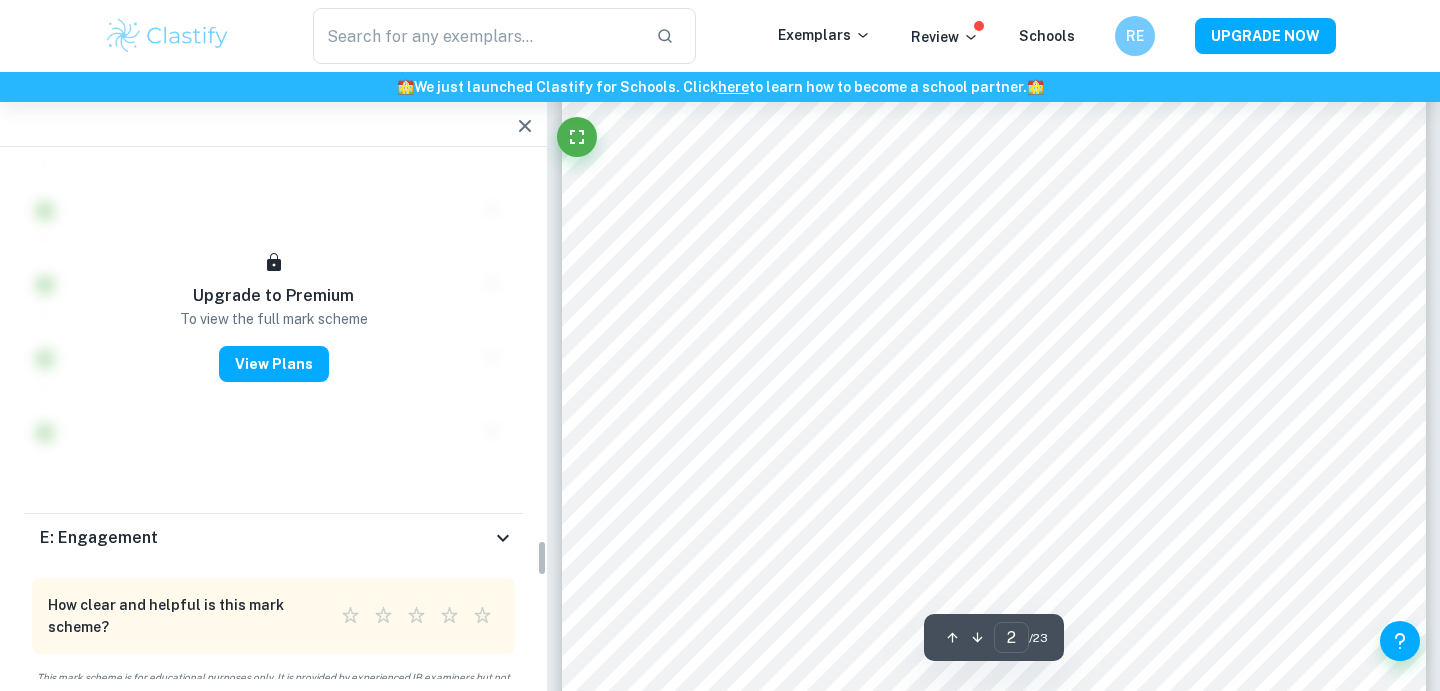 scroll, scrollTop: 5365, scrollLeft: 0, axis: vertical 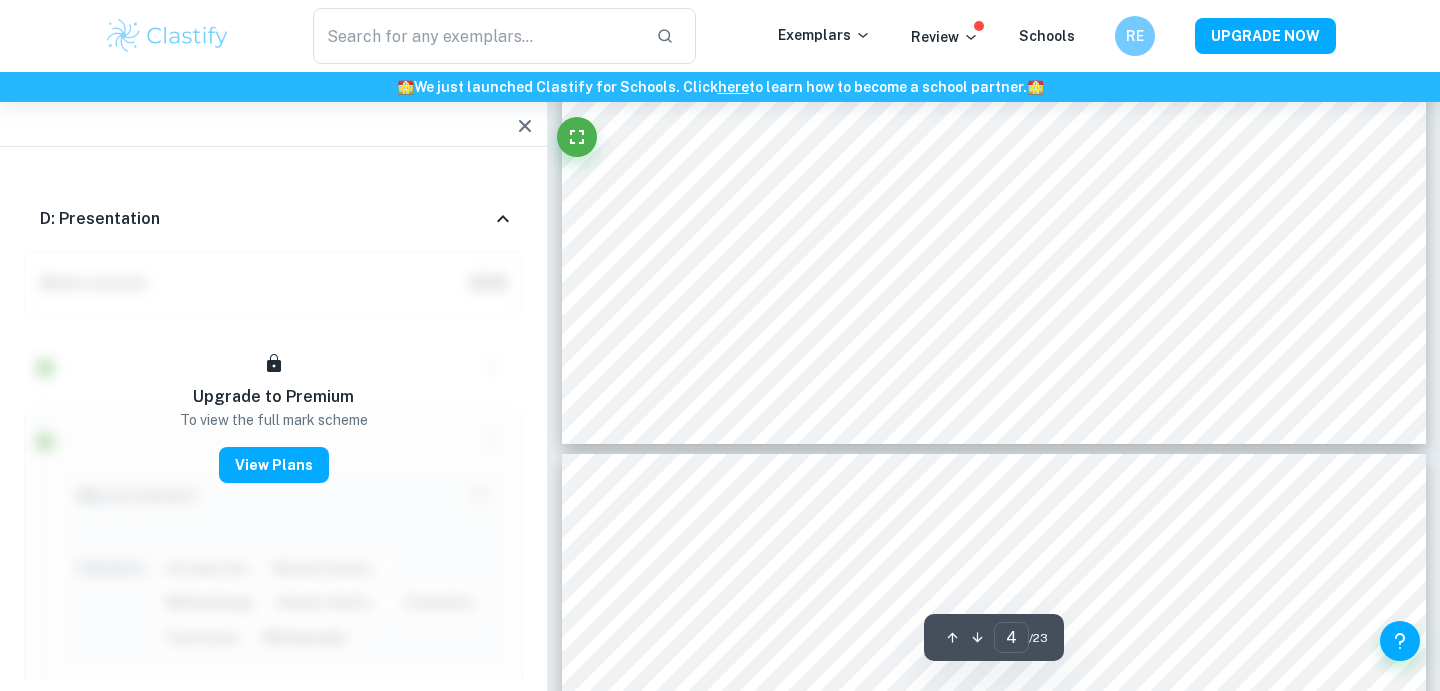 type on "5" 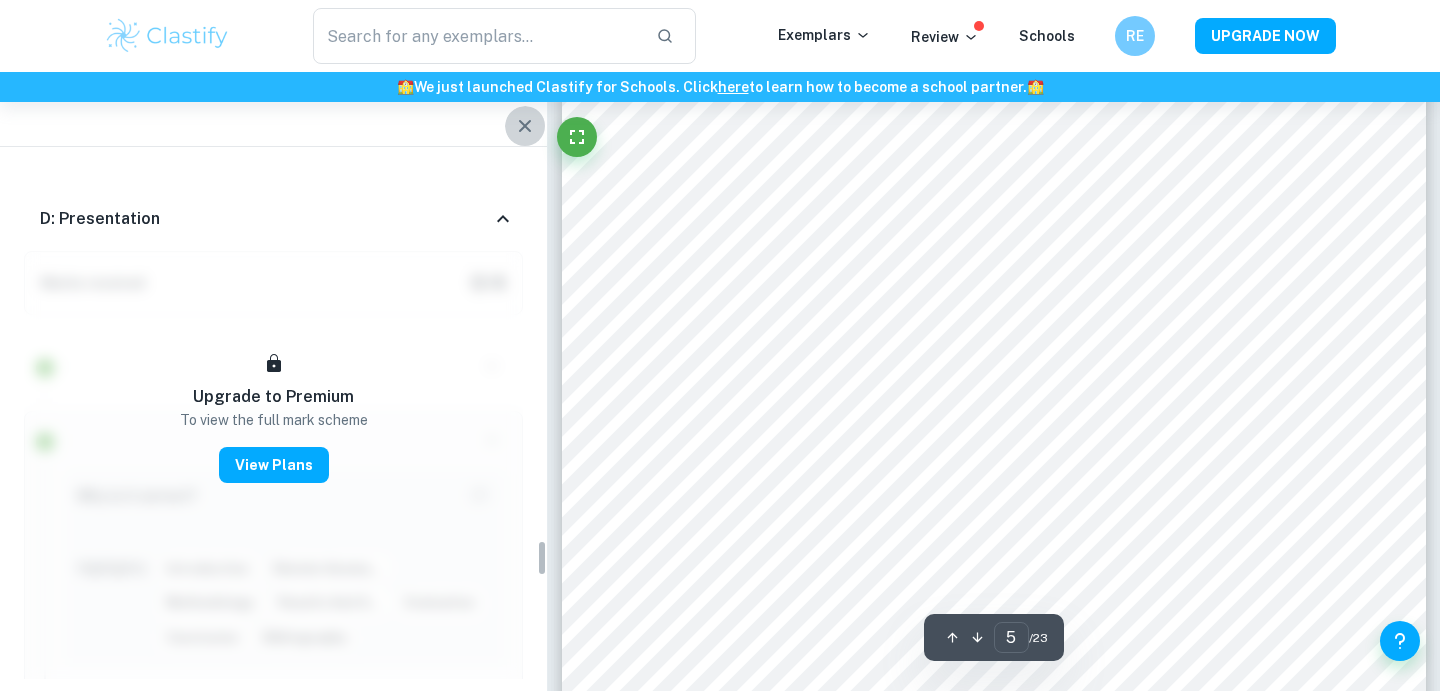 scroll, scrollTop: 4897, scrollLeft: 0, axis: vertical 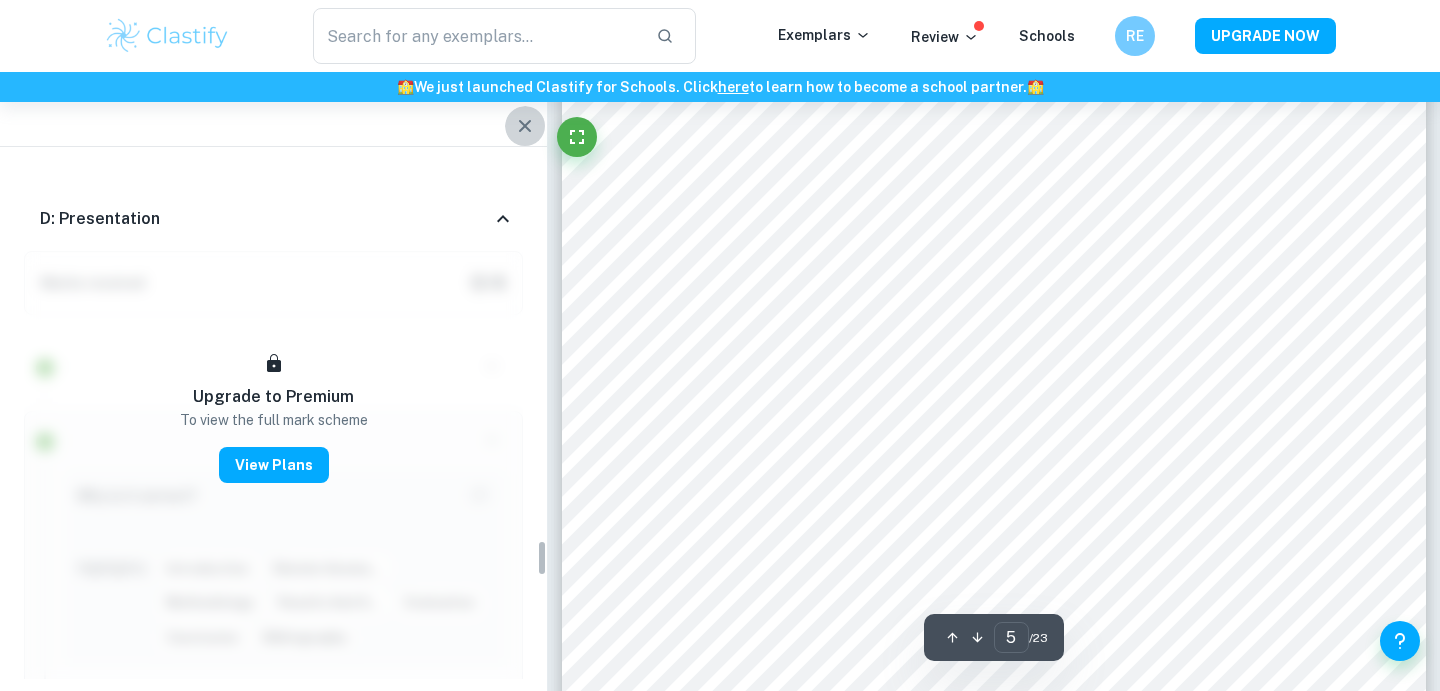 click 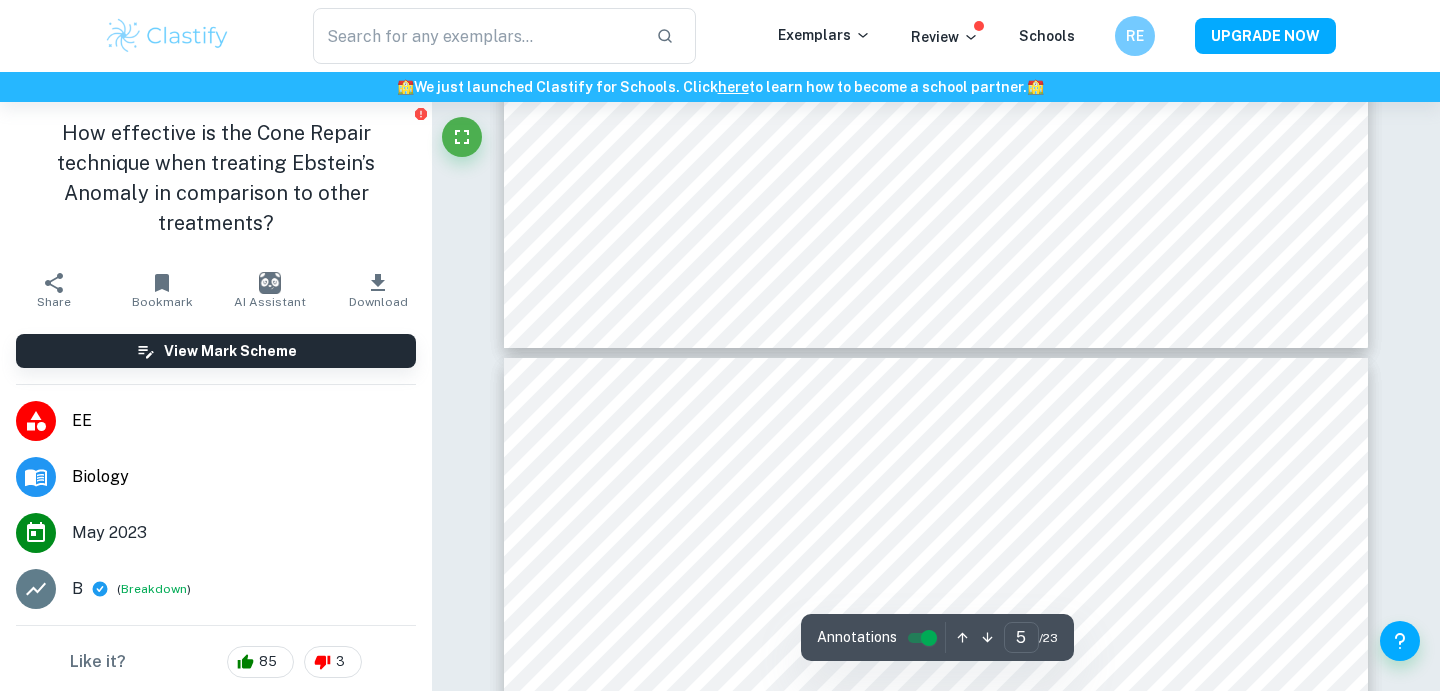 scroll, scrollTop: 5409, scrollLeft: 0, axis: vertical 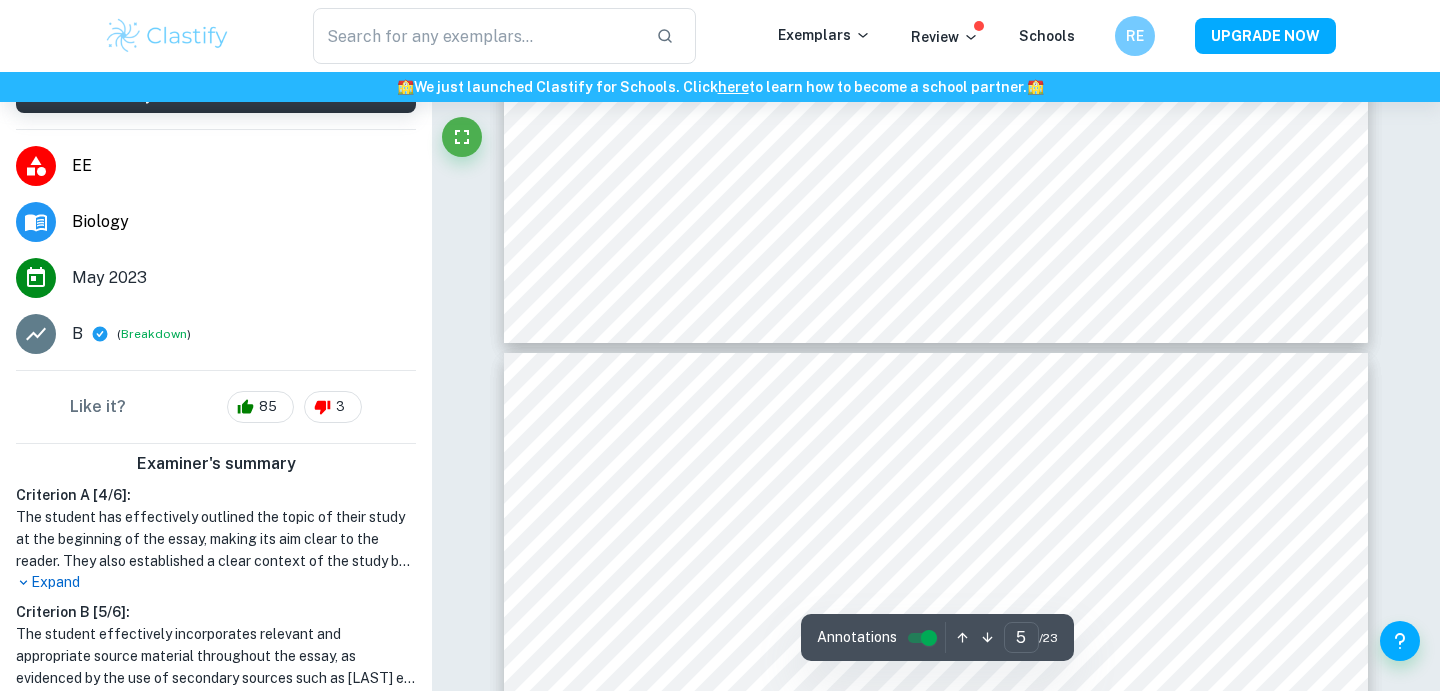 type on "6" 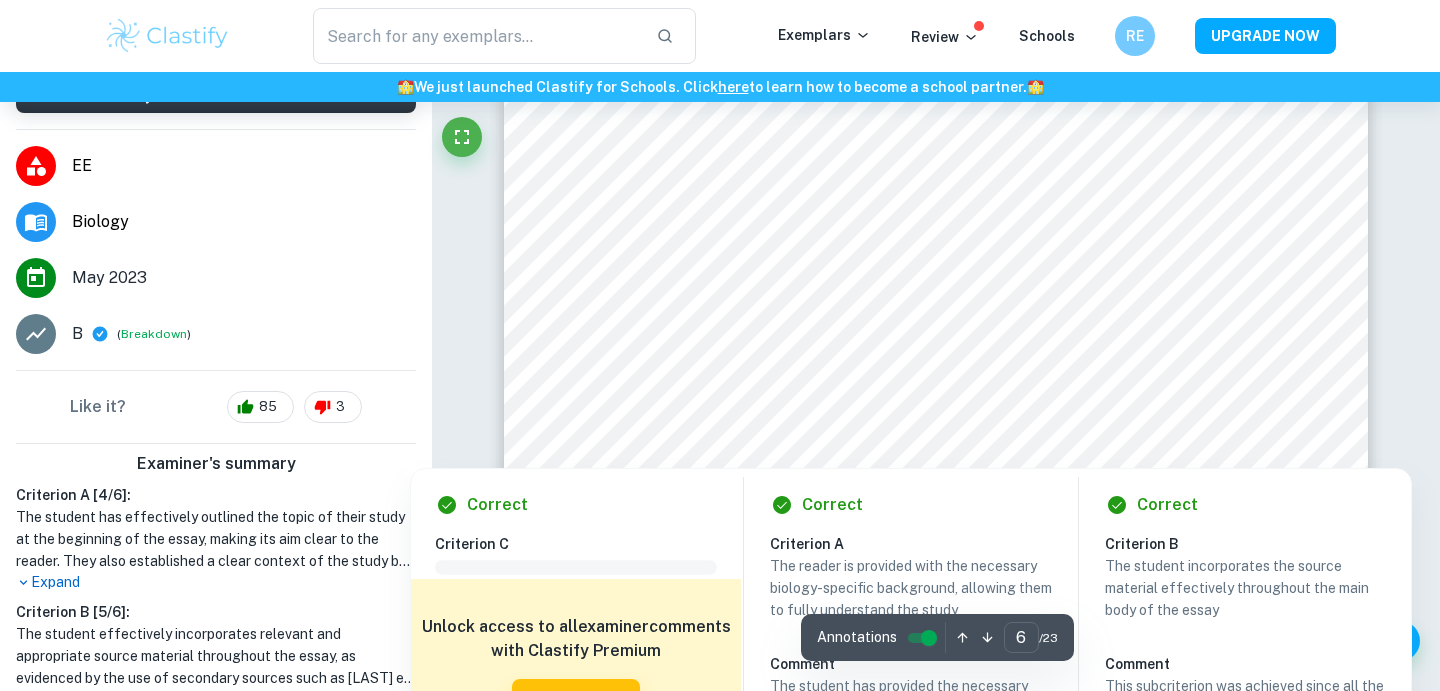 scroll, scrollTop: 6081, scrollLeft: 0, axis: vertical 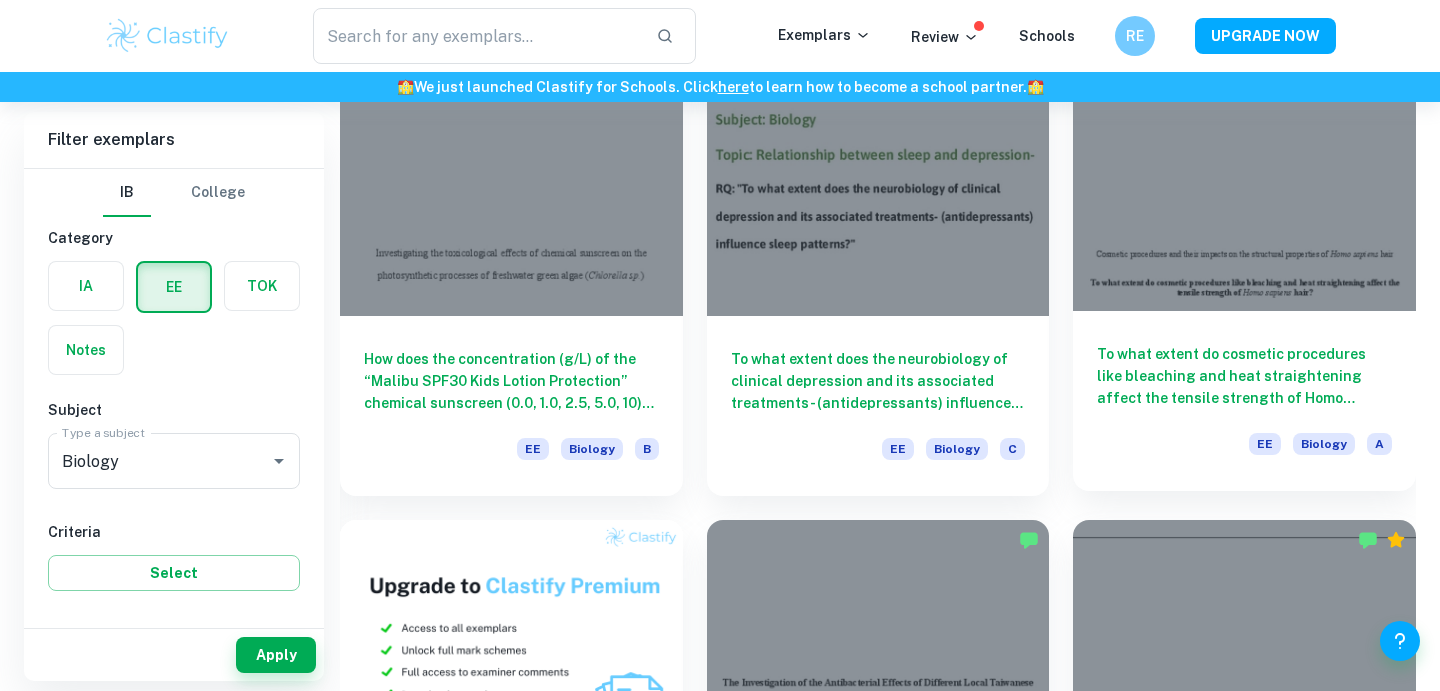 click on "To what extent do cosmetic procedures like bleaching and heat straightening affect the tensile strength of Homo sapiens hair?" at bounding box center [1244, 376] 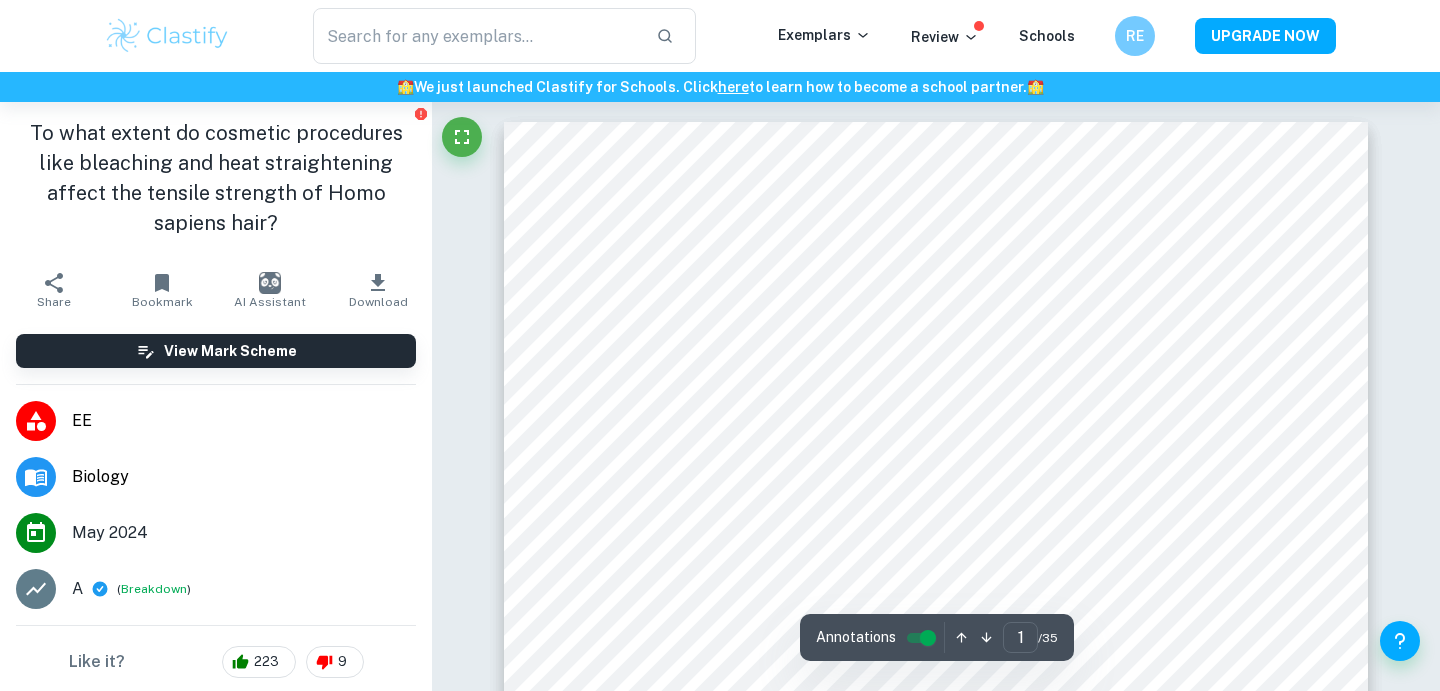 scroll, scrollTop: 1598, scrollLeft: 0, axis: vertical 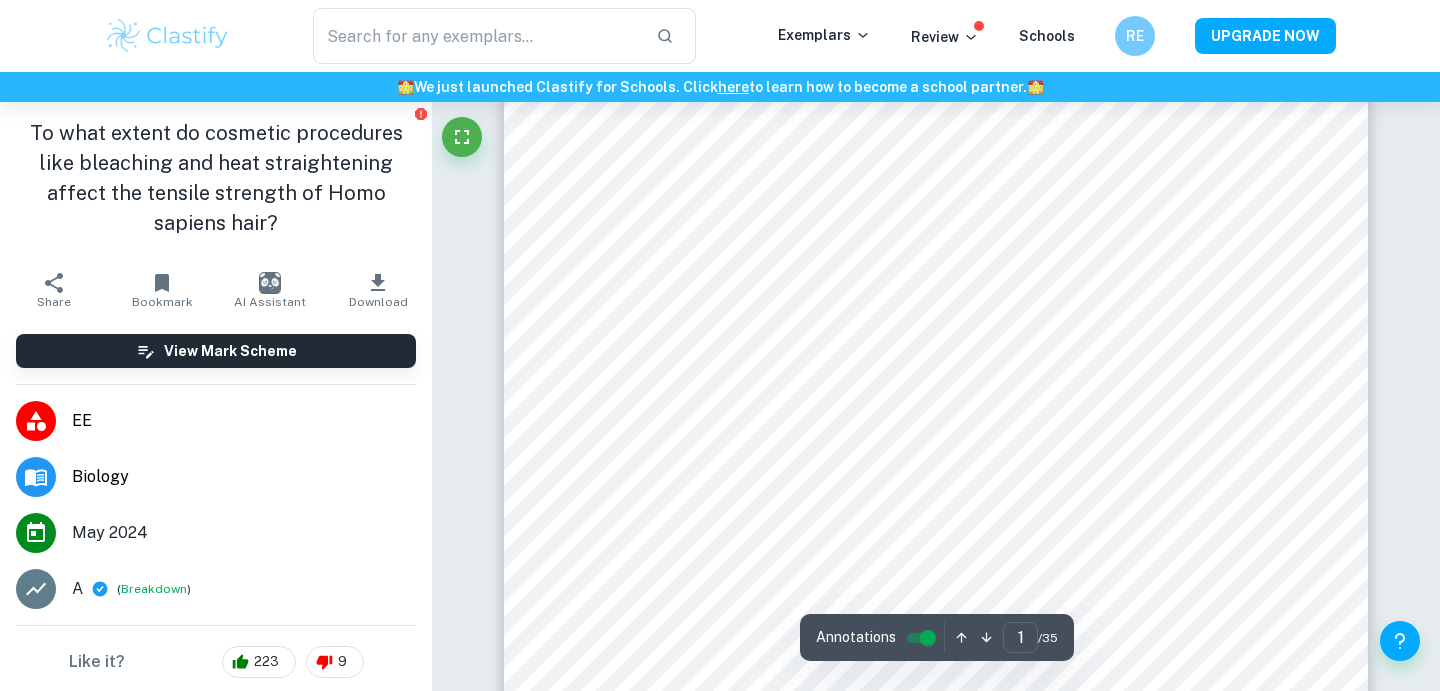 type on "2" 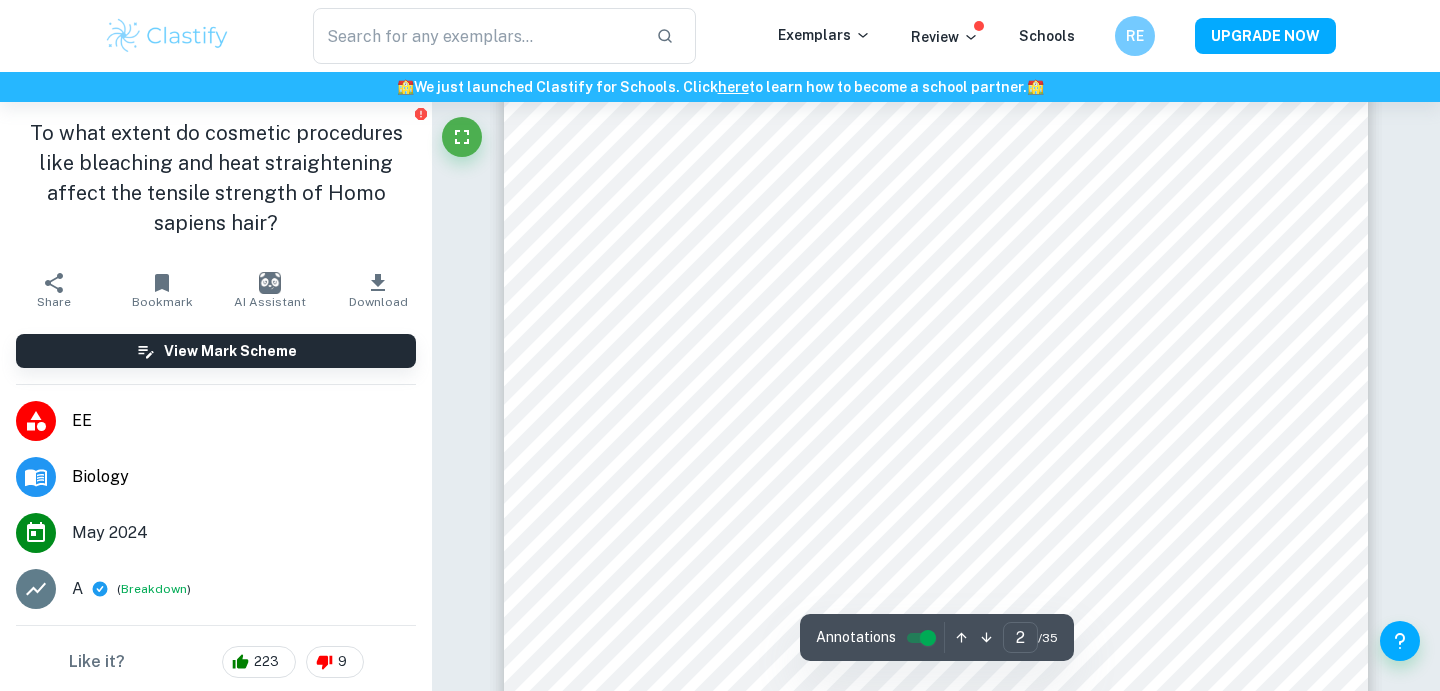 click at bounding box center [936, 170] 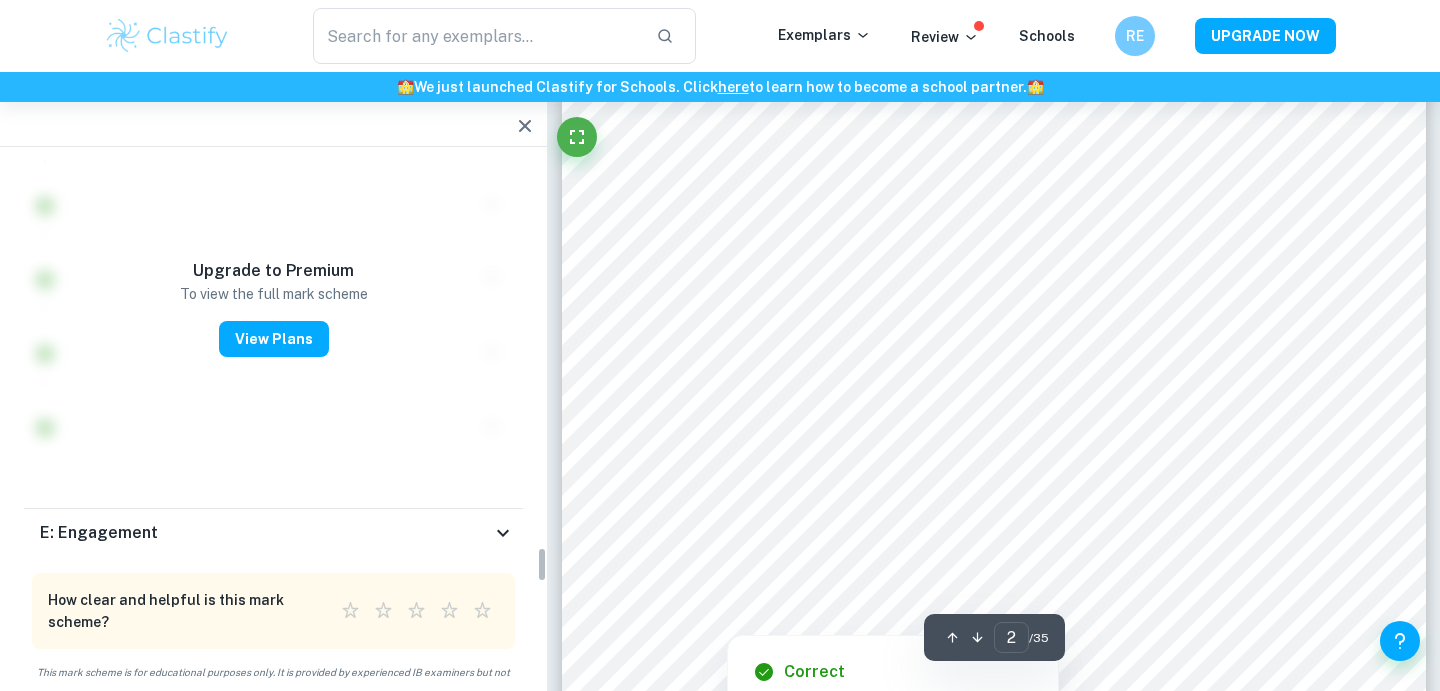 scroll, scrollTop: 5651, scrollLeft: 0, axis: vertical 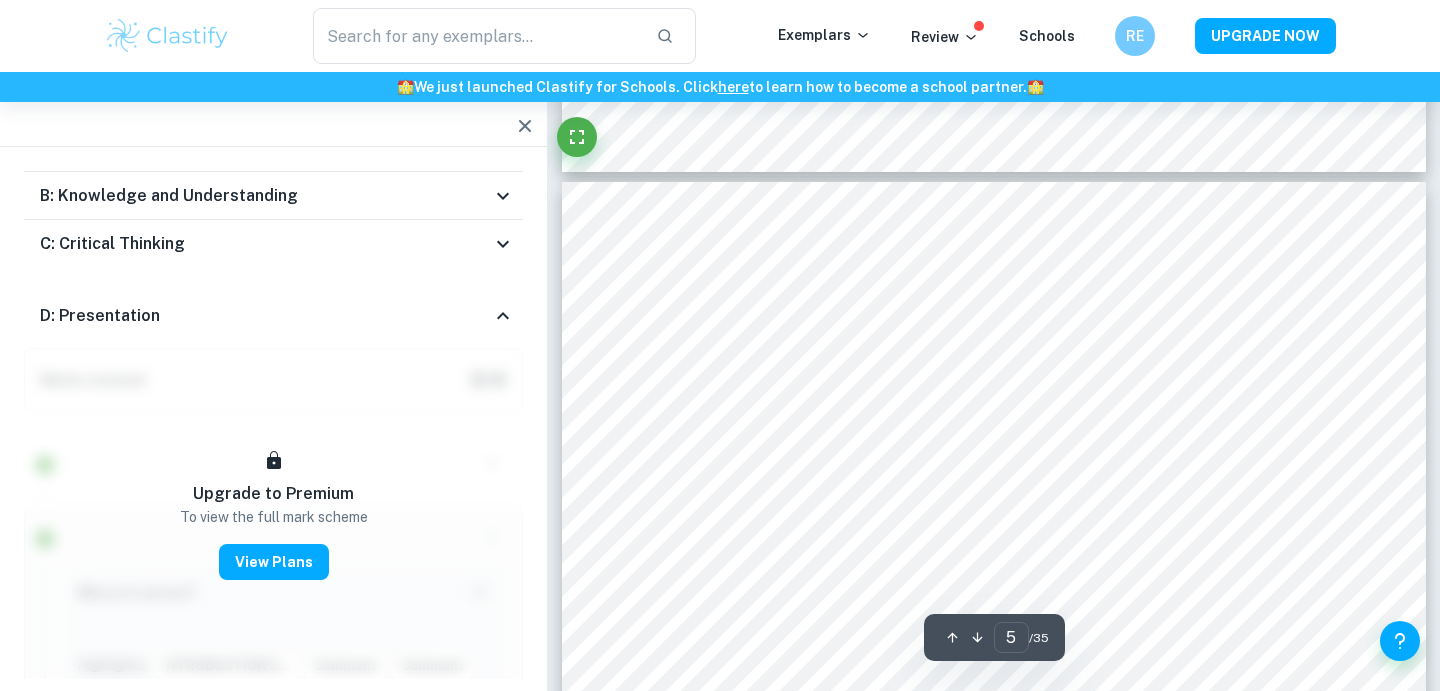 type on "4" 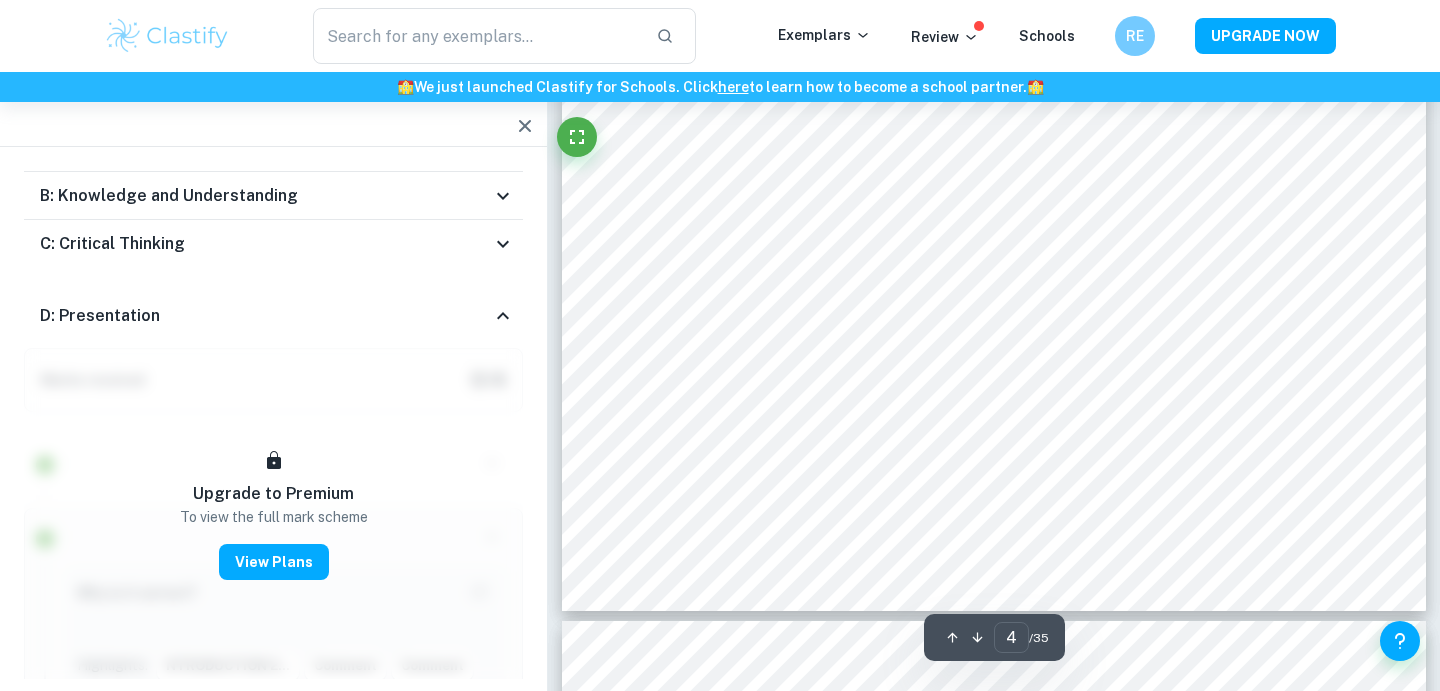scroll, scrollTop: 4136, scrollLeft: 0, axis: vertical 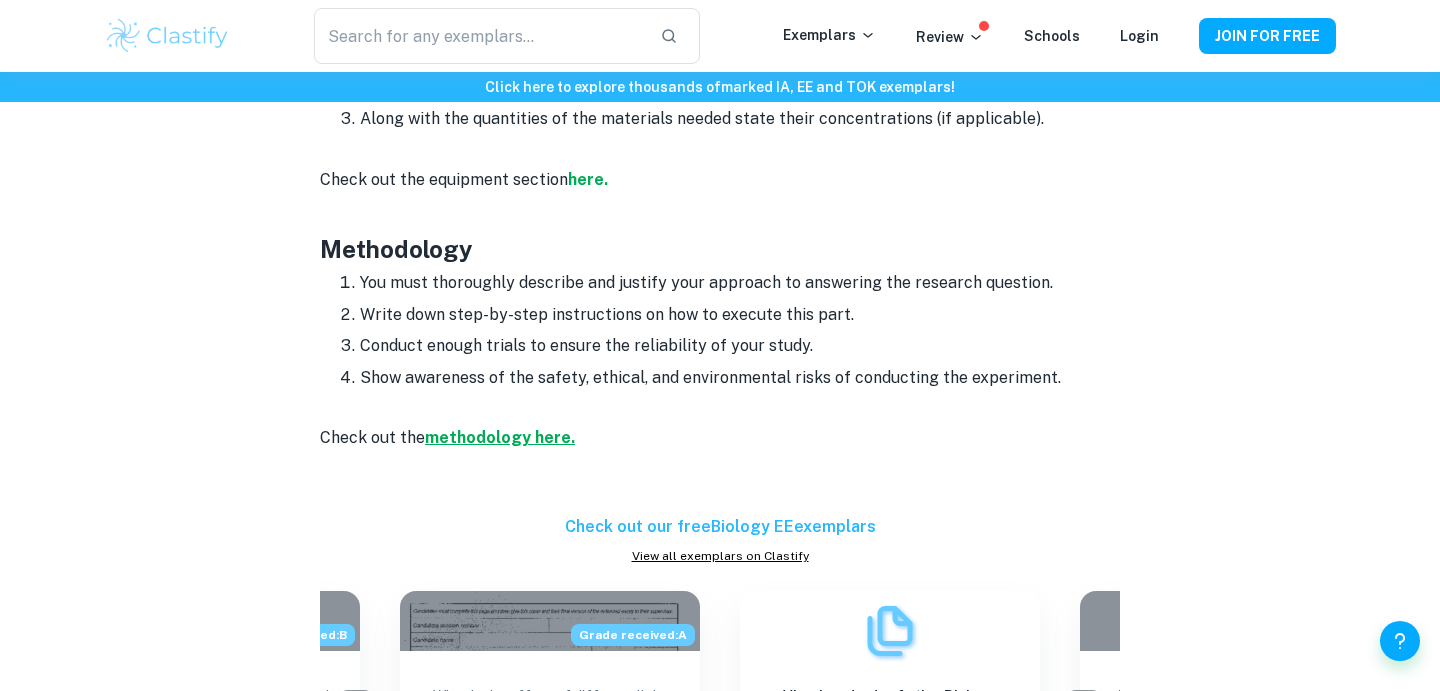 click on "methodology here." at bounding box center [500, 437] 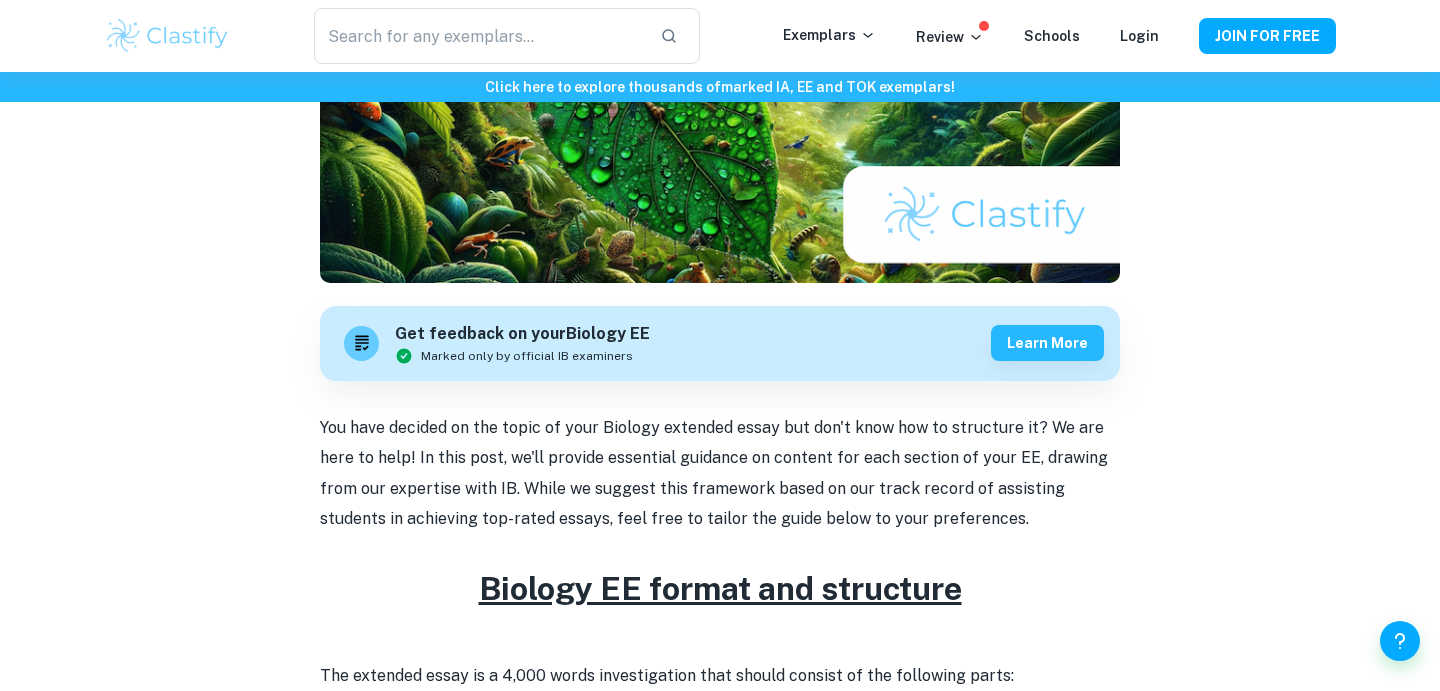 scroll, scrollTop: 0, scrollLeft: 0, axis: both 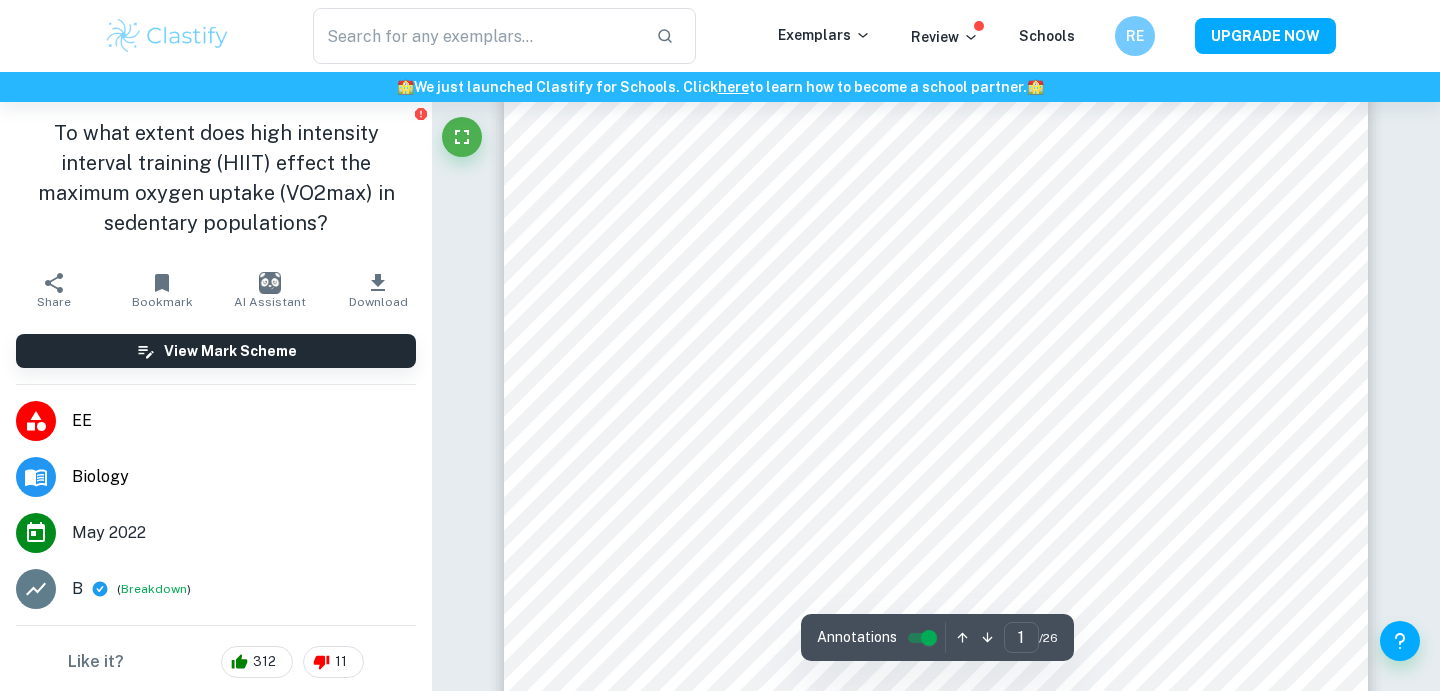 type on "2" 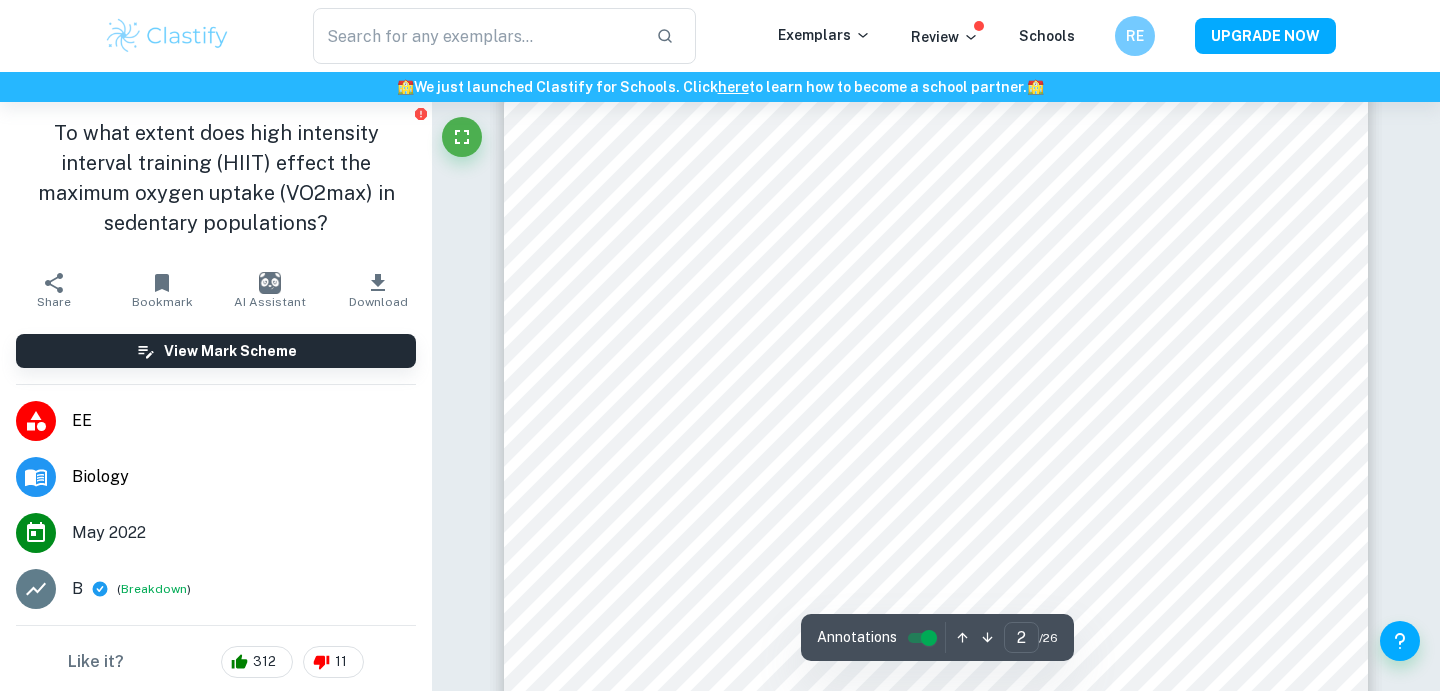 scroll, scrollTop: 1476, scrollLeft: 0, axis: vertical 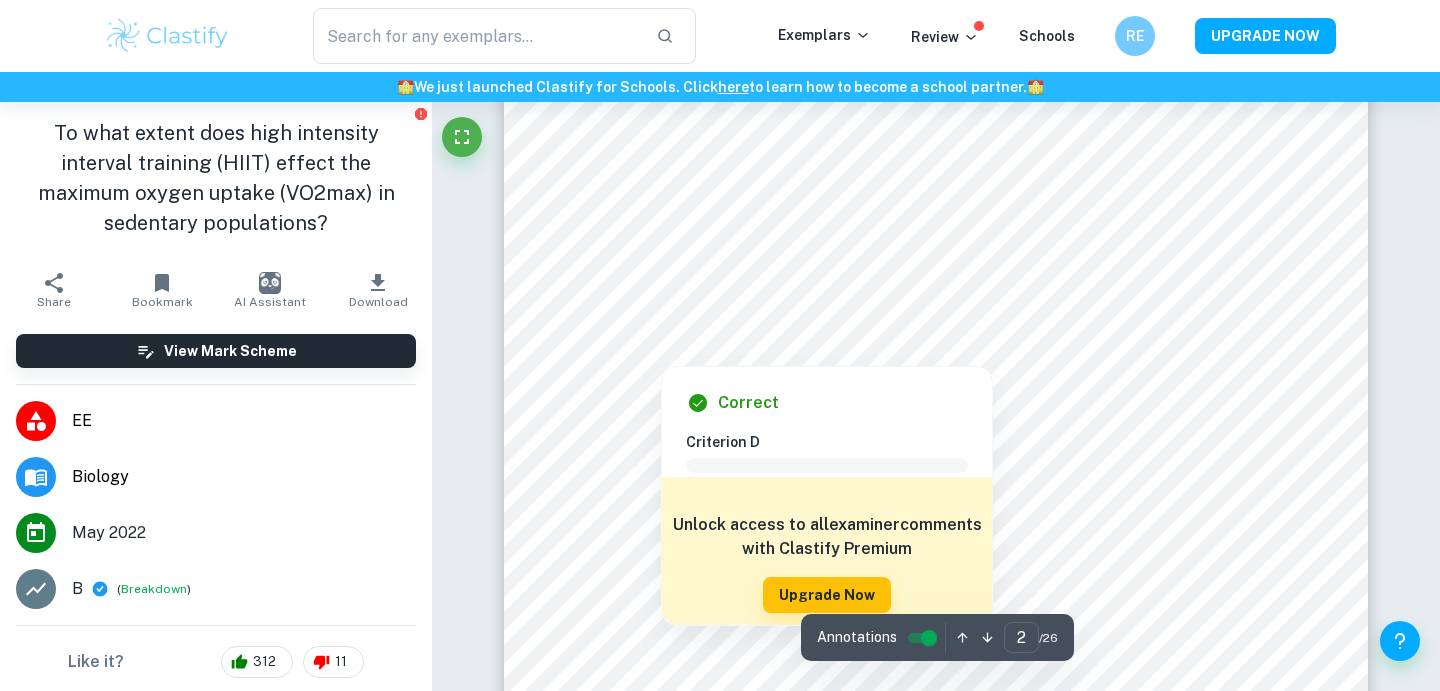 click at bounding box center [661, 352] 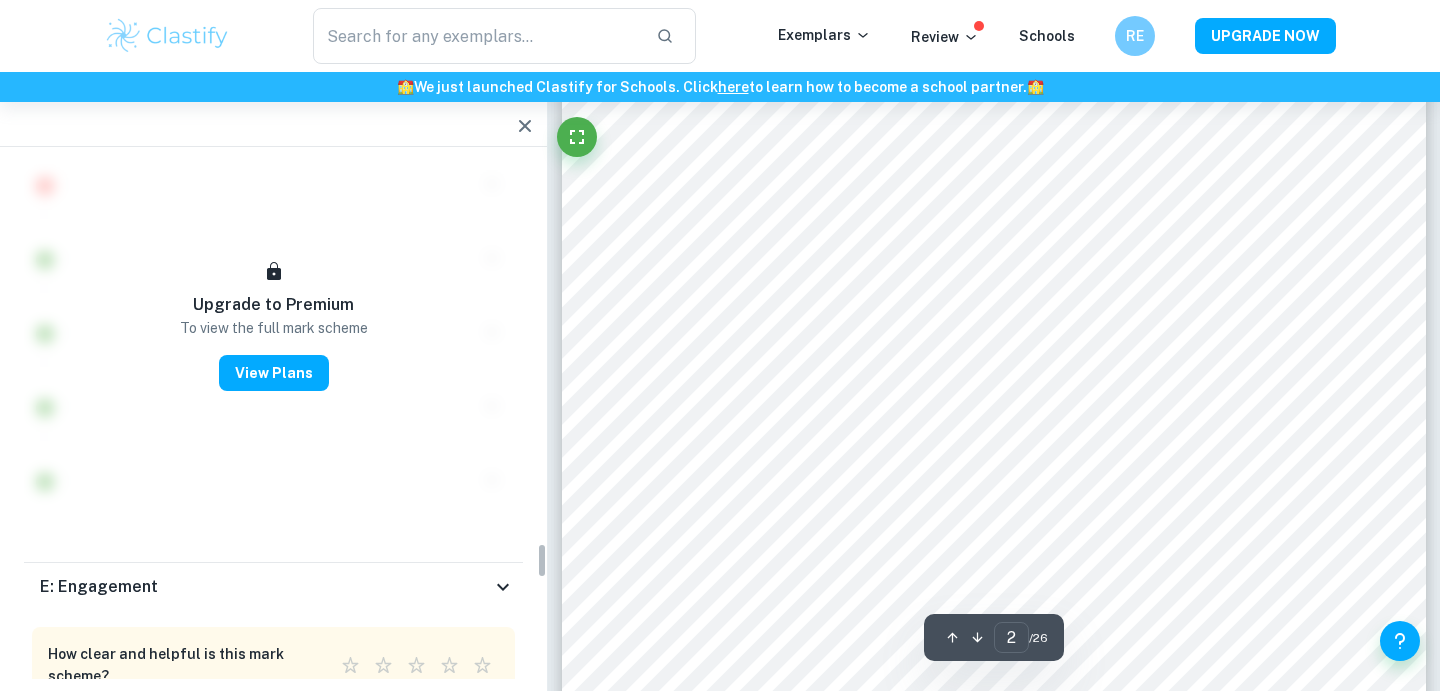 scroll, scrollTop: 5610, scrollLeft: 0, axis: vertical 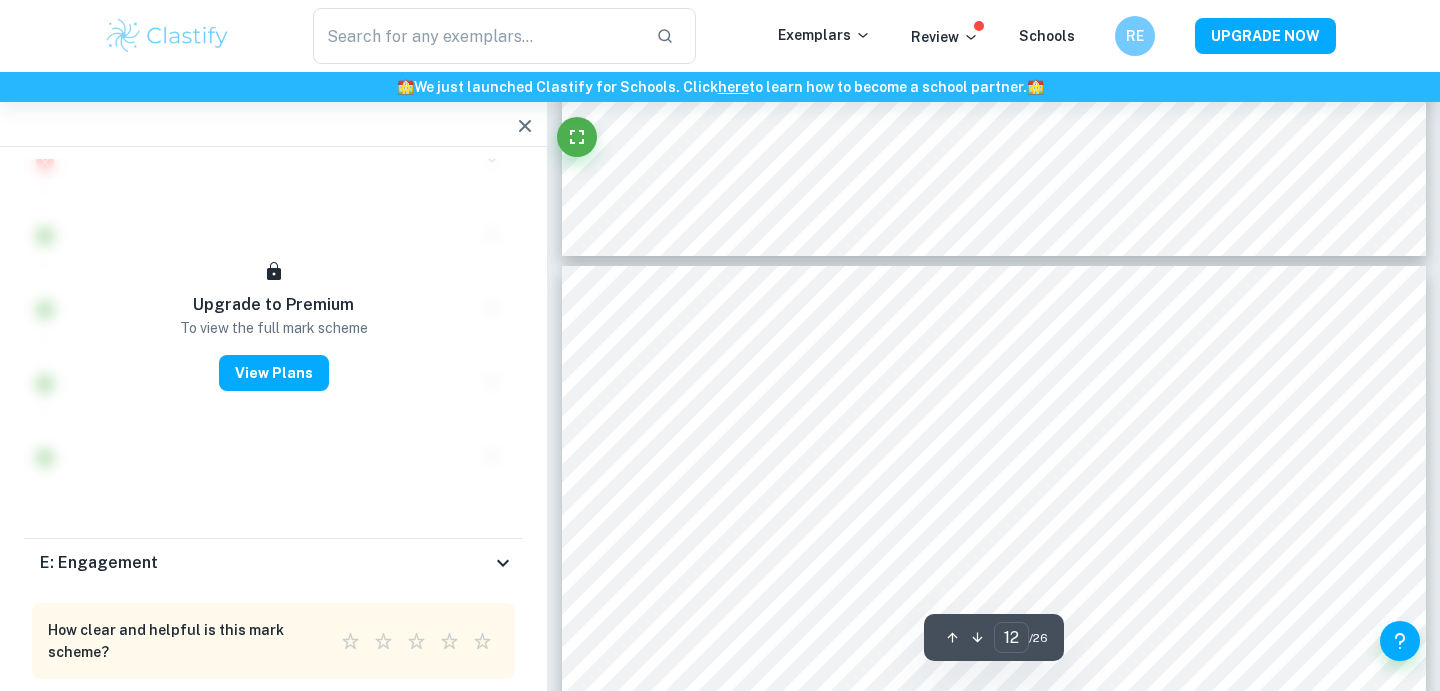 type on "11" 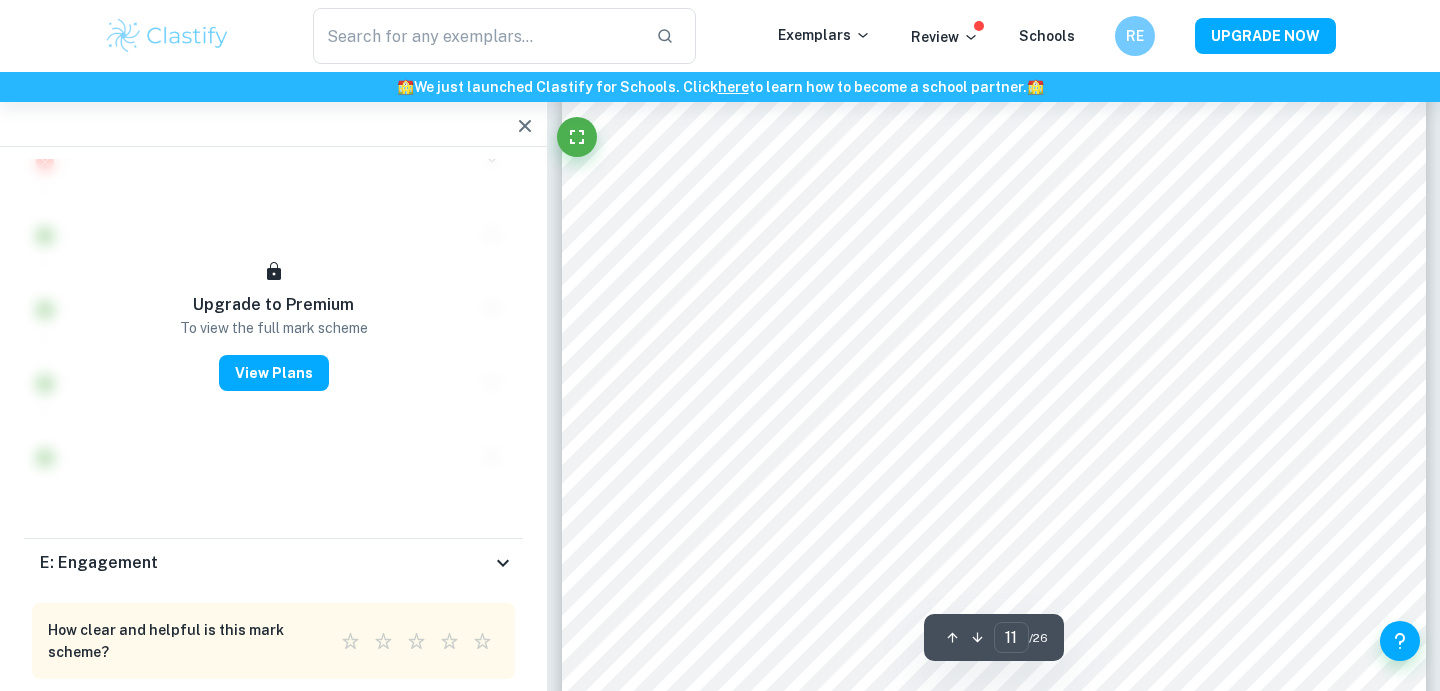 scroll, scrollTop: 13219, scrollLeft: 0, axis: vertical 